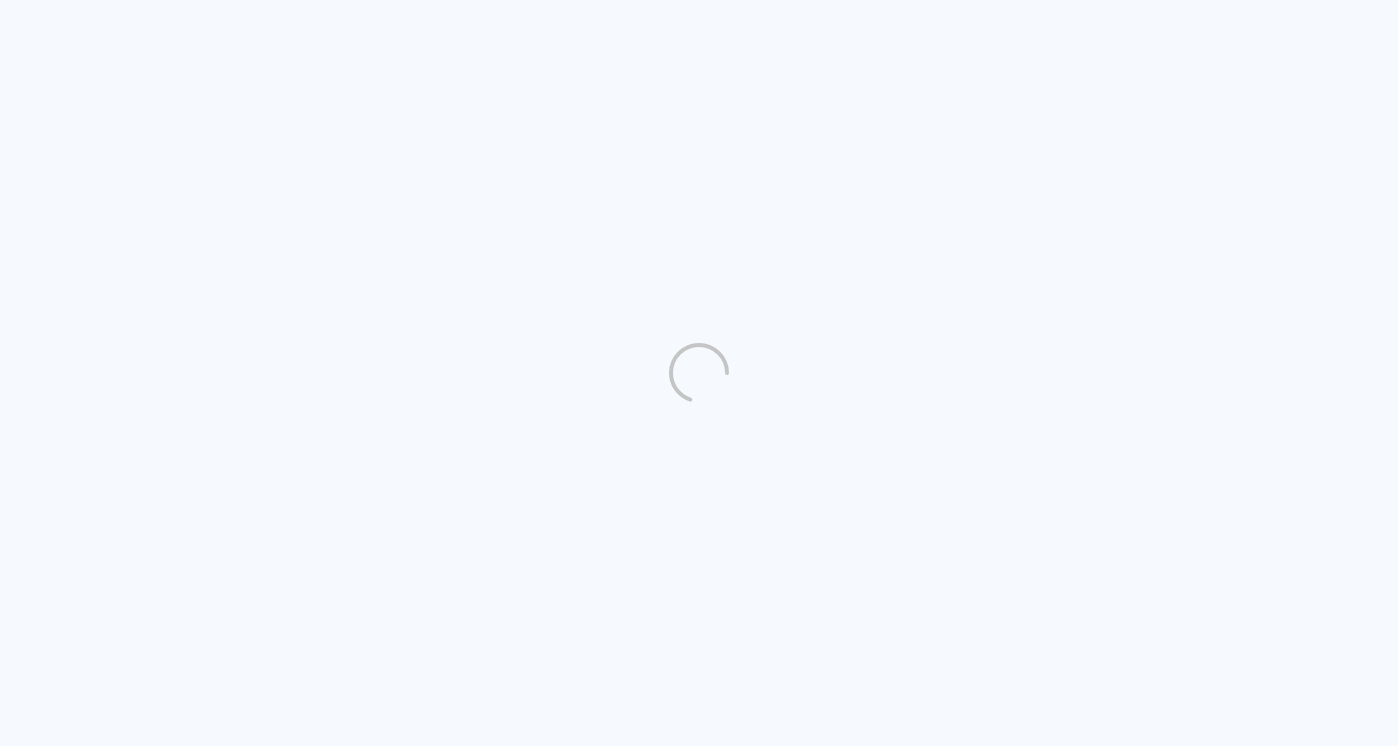 scroll, scrollTop: 0, scrollLeft: 0, axis: both 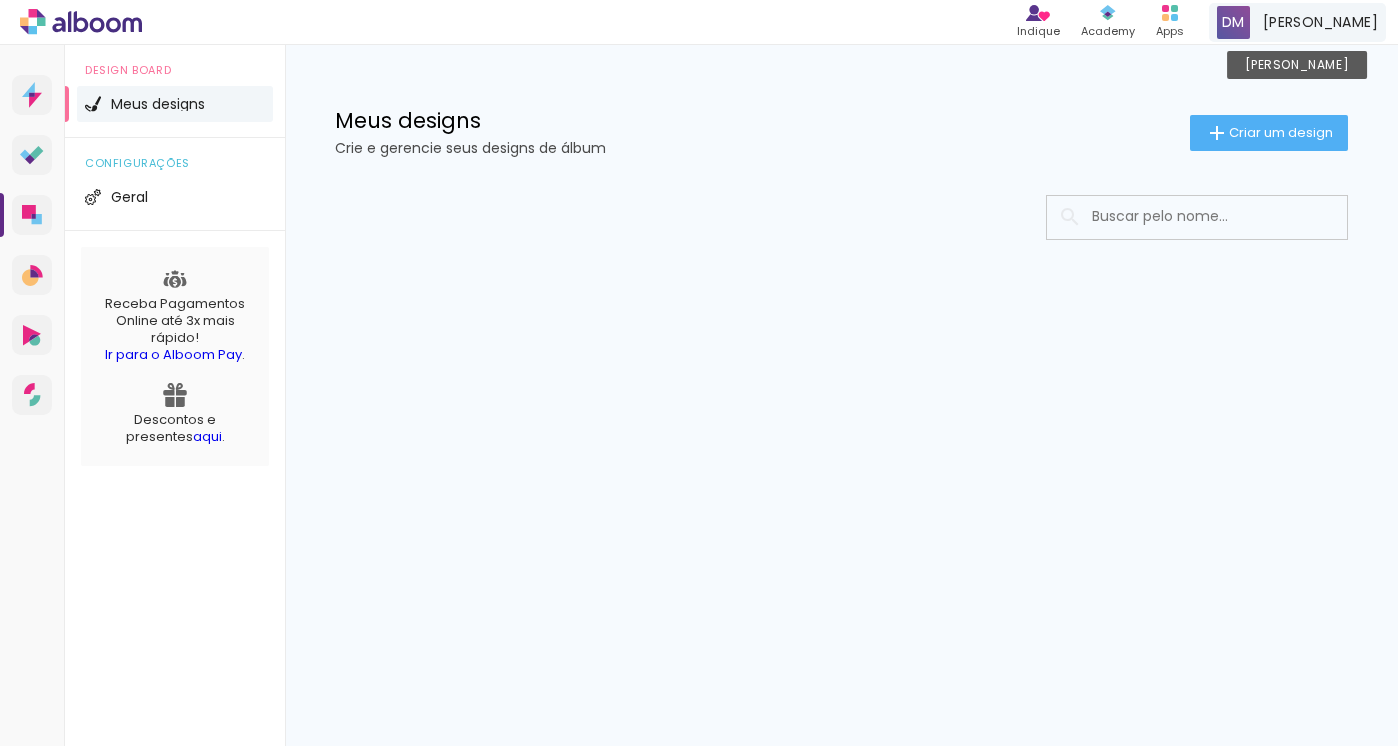 click on "[PERSON_NAME]" at bounding box center [1297, 22] 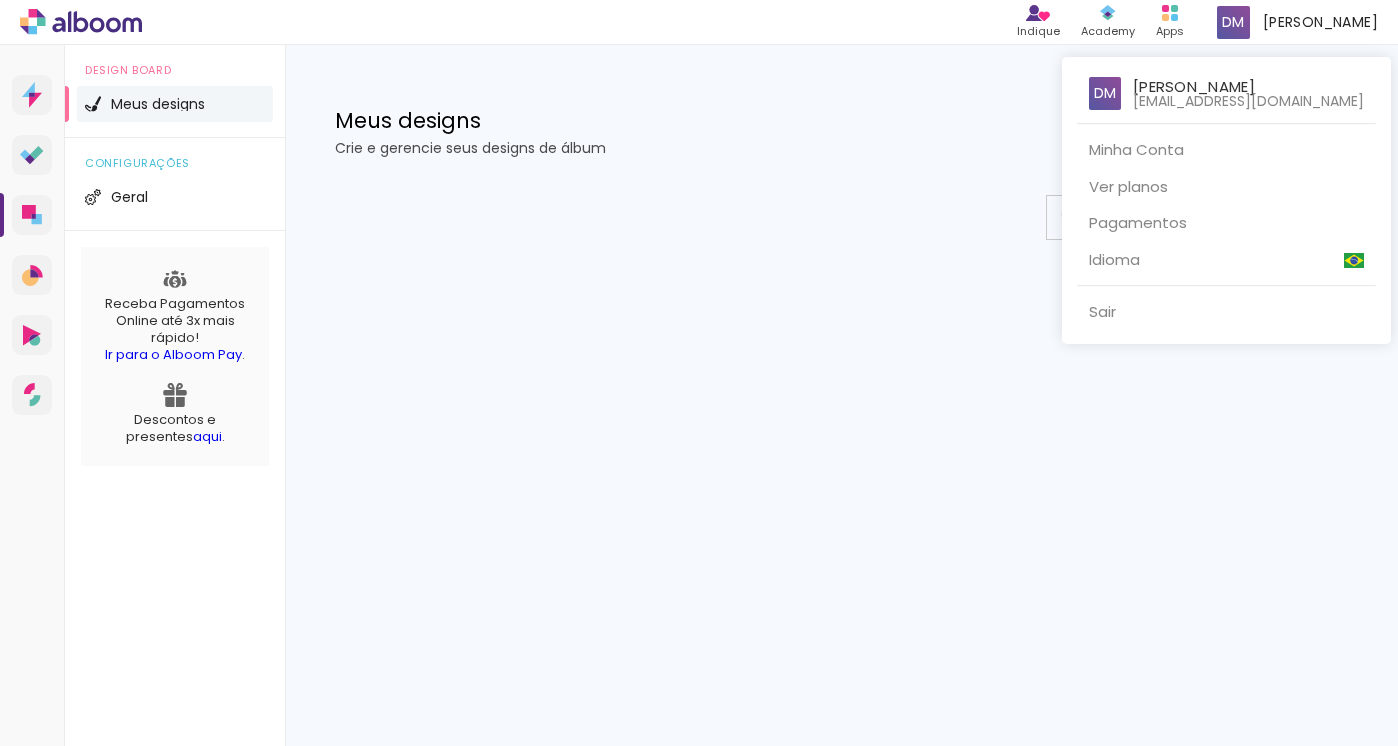 click at bounding box center (699, 373) 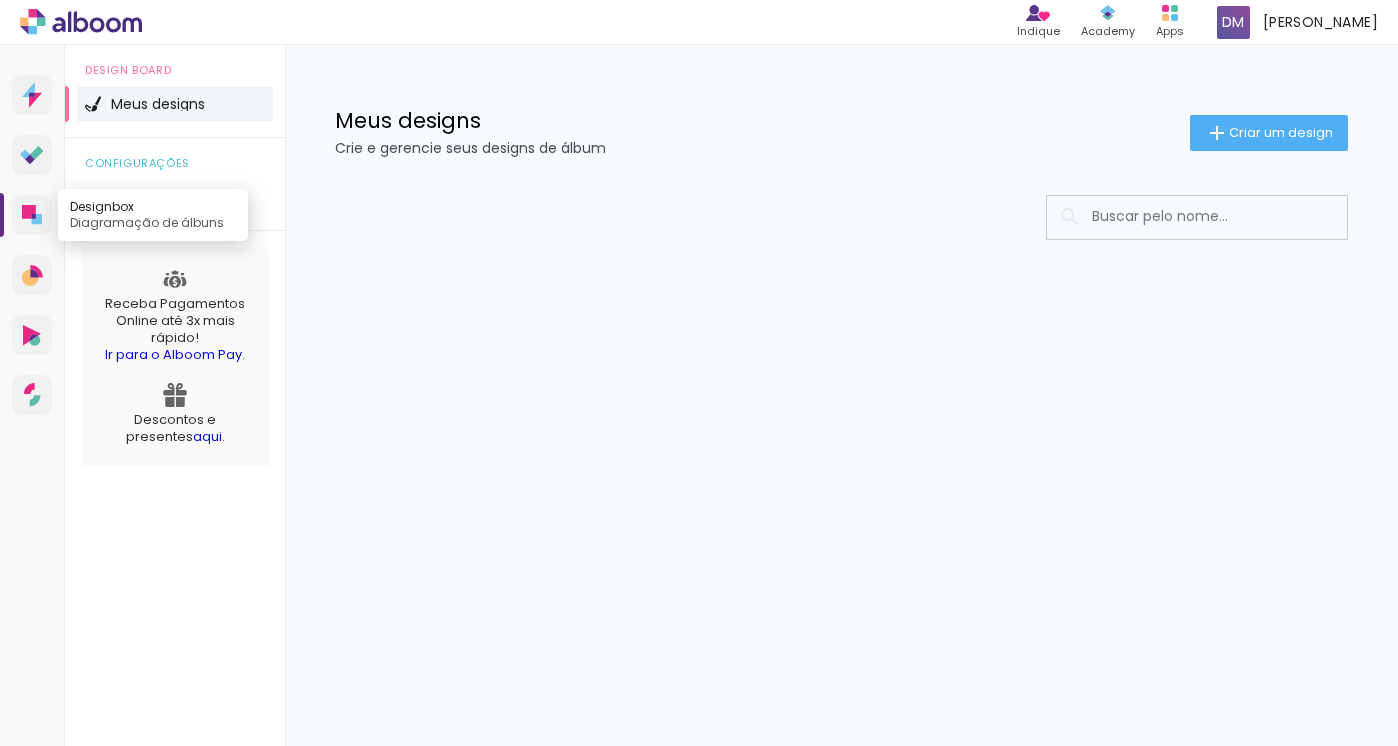 click 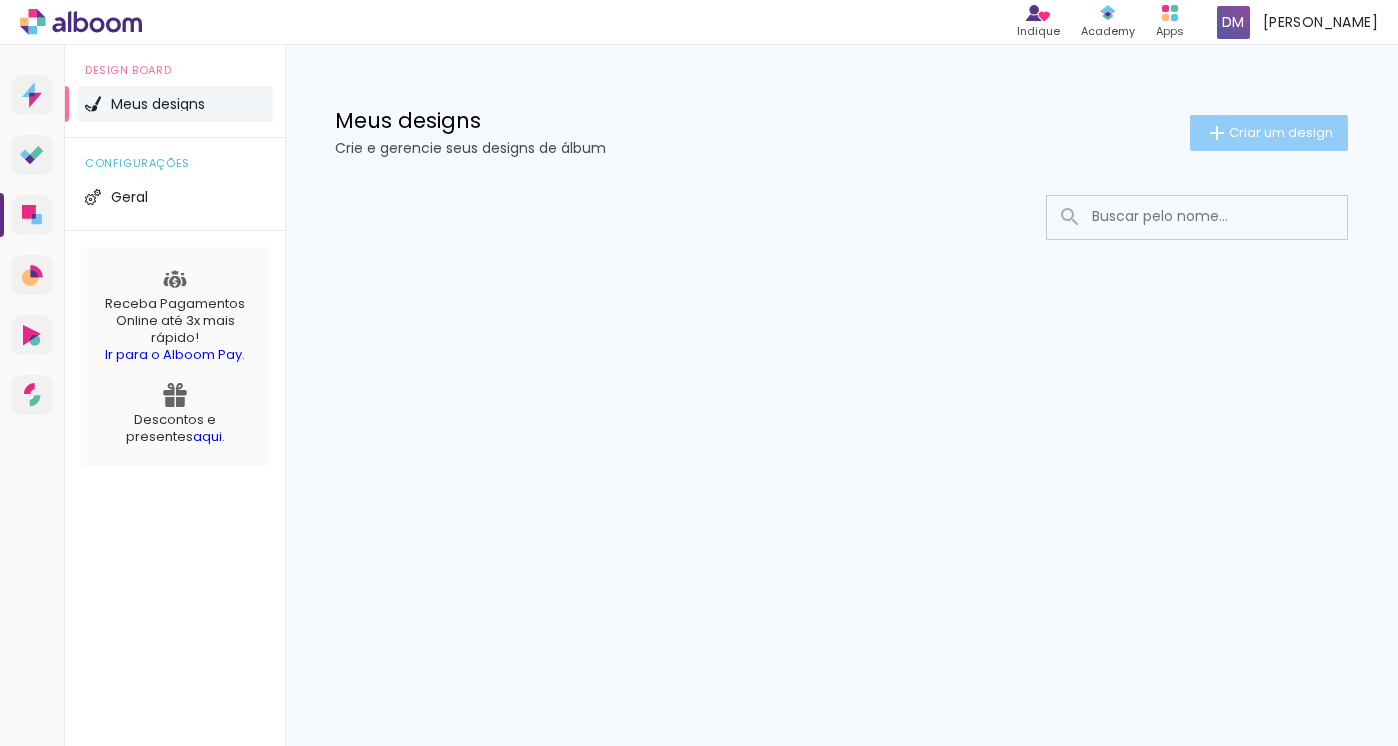click on "Criar um design" 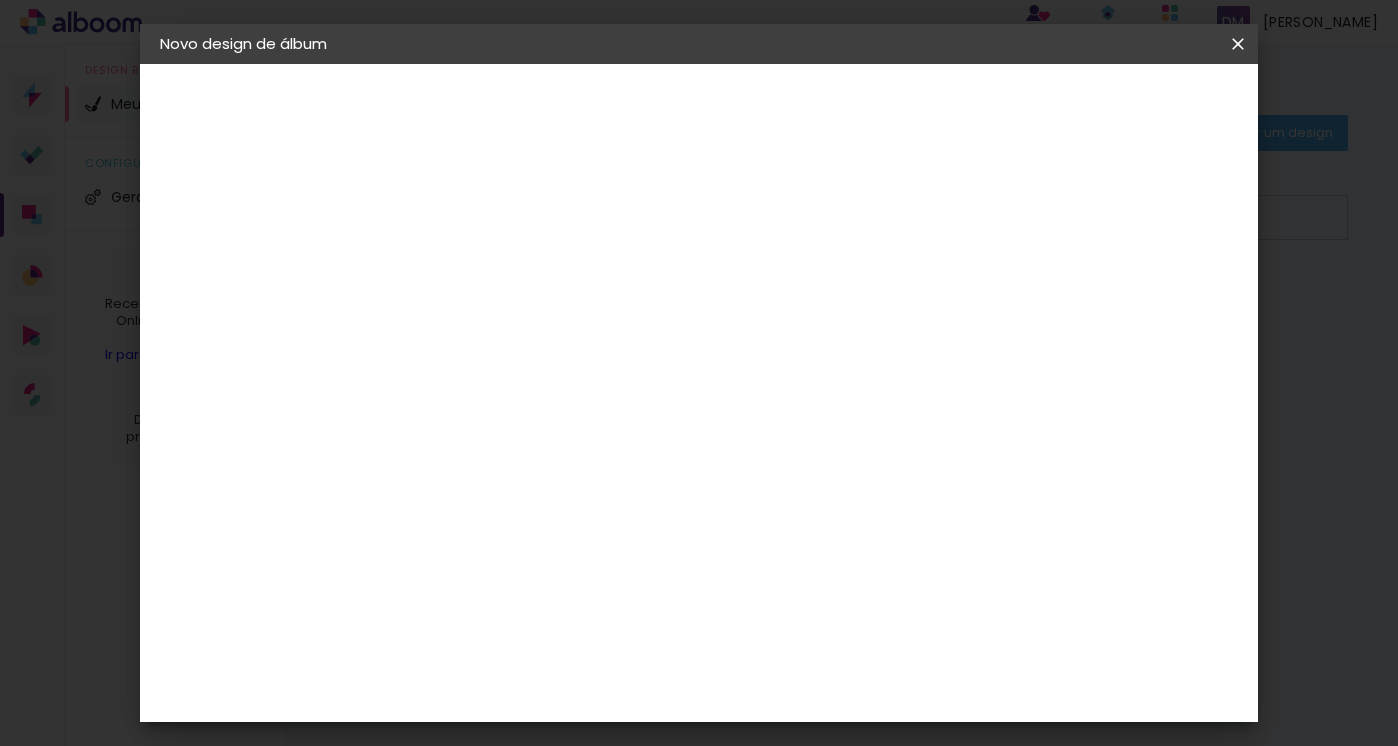 click at bounding box center (487, 268) 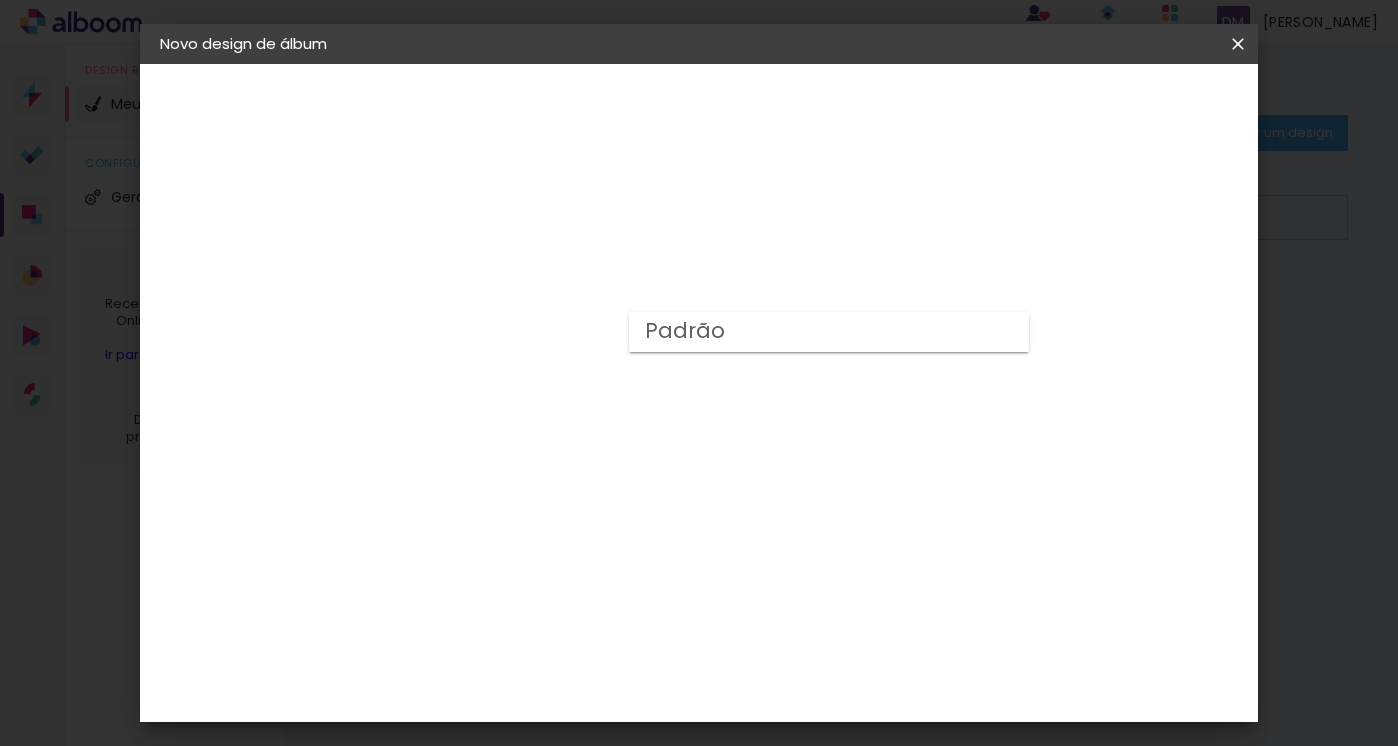 click on "Padrão" at bounding box center [829, 332] 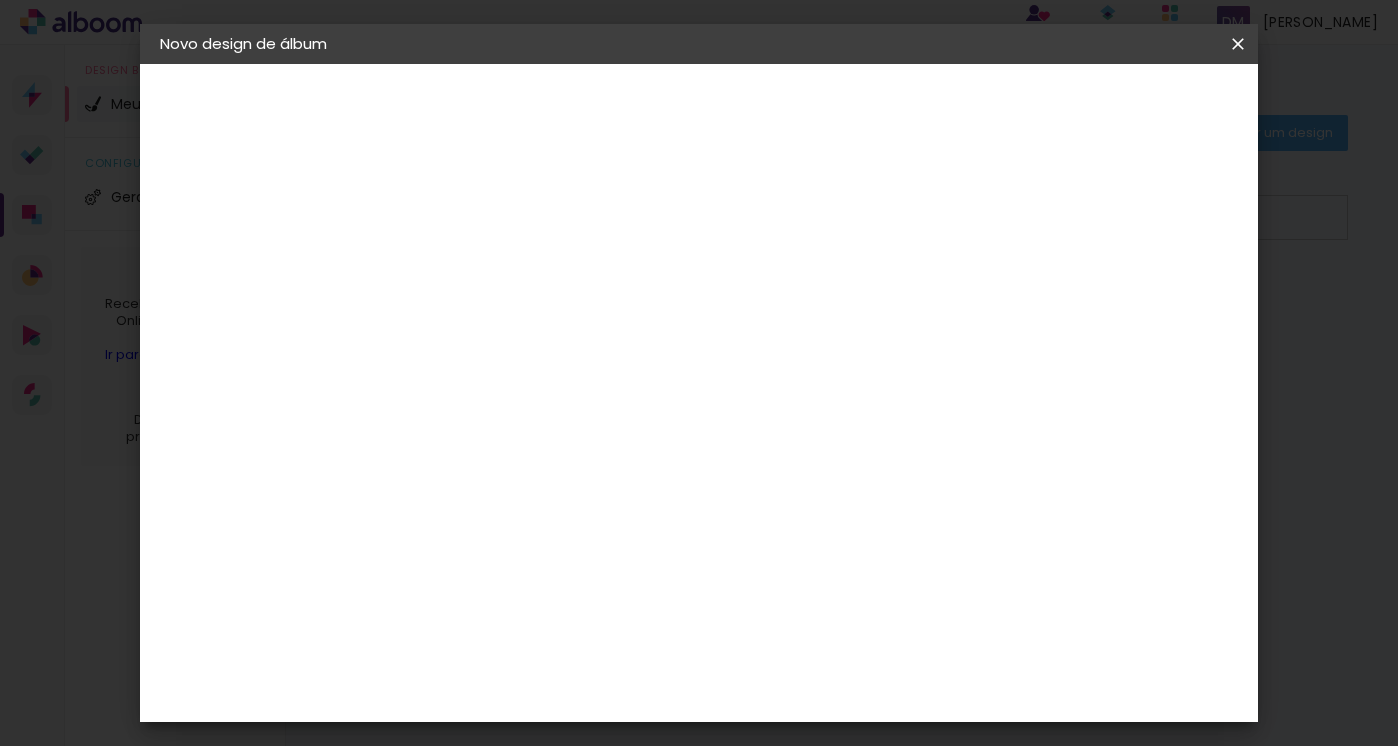 click on "Opções disponíveis Padrão Tamanho Escolha o tamanho Horizontal Modelo Fechado Lâmina 20 × 15 15 × 20 cm 15.2 × 40.6 cm 25 × 20 20 × 25 cm 20.3 × 50.6 cm 30 × 20 20 × 30 cm 20.3 × 60.6 cm 30 × 25 25 × 30 cm 25.4 × 60.6 cm 35 × 25 25 × 35 cm 25.4 × 70.6 cm 35 × 30 30 × 35 cm 30.5 × 70.6 cm 40 × 30 30 × 40 cm 30.5 × 80.6 cm 45 × 30 30 × 45 cm 30.5 × 90.6 cm 45 × 35 35 × 45 cm 35.5 × 90.6 cm Quadrado Modelo Fechado Lâmina 15 × 15 15 × 15 cm 15.2 × 30.6 cm 20 × 20 20 × 20 cm 20.3 × 40.6 cm 25 × 25 25 × 25 cm 25.4 × 50.6 cm 30 × 30 30 × 30 cm 30.5 × 60.6 cm 35 × 35 35 × 35 cm 35.5 × 70.6 cm 38 × 38 38 × 38 cm 38.5 × 76.6 cm 40 × 40 40 × 40 cm 40.4 × 80.6 cm Vertical Modelo Fechado Lâmina 15 × 20 15 × 20 cm 20.3 × 30.6 cm 20 × 25 20 × 25 cm 25.5 × 40.6 cm 20 × 30 20 × 30 cm 30.5 × 40.6 cm 24 × 30 24 × 30 cm 30.5 × 48.6 cm 25 × 30 25 × 30 cm 30.5 × 50.6 cm 25 × 35 25 × 35 cm 35.5 × 50.6 cm 25 × 38 25 × 38 cm 38.5 × 50.6 cm 30 × 35 30 × 40" at bounding box center (621, 149) 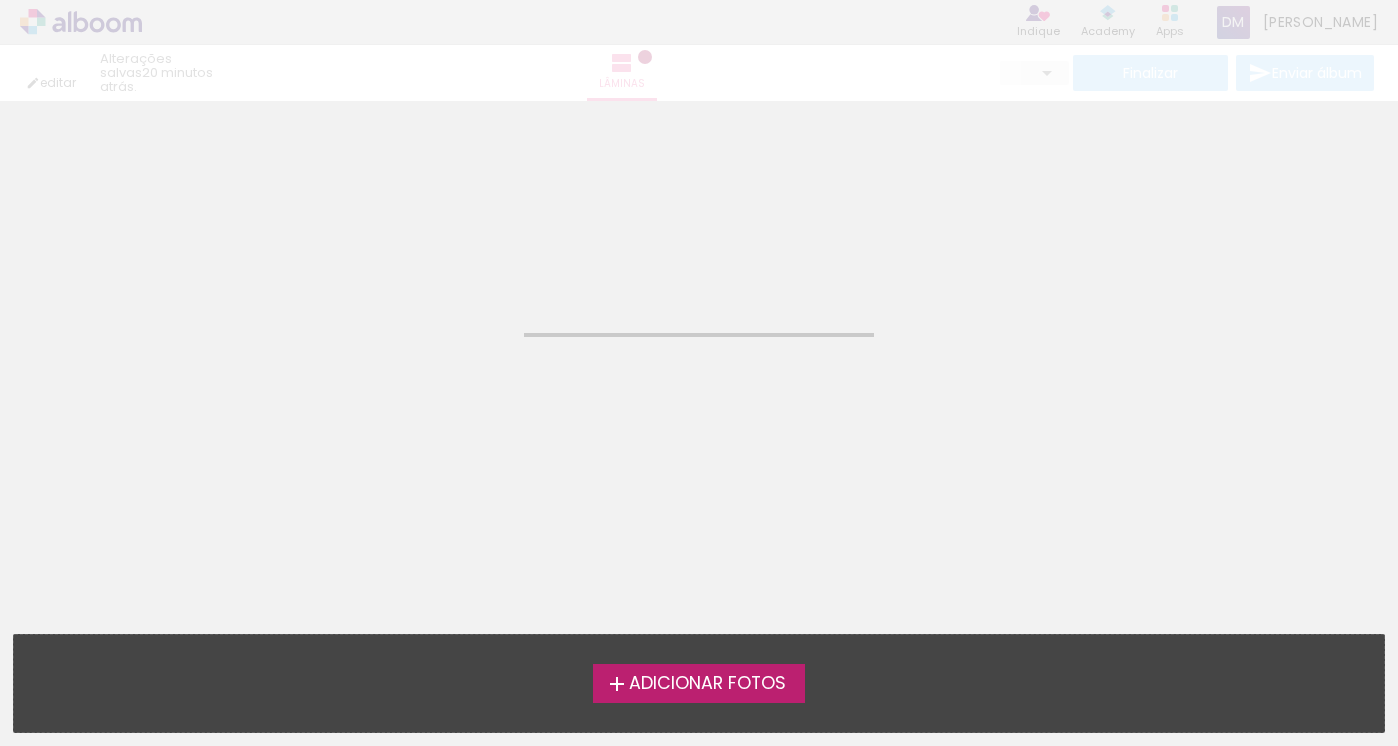 click on "Adicionar Fotos" at bounding box center (707, 684) 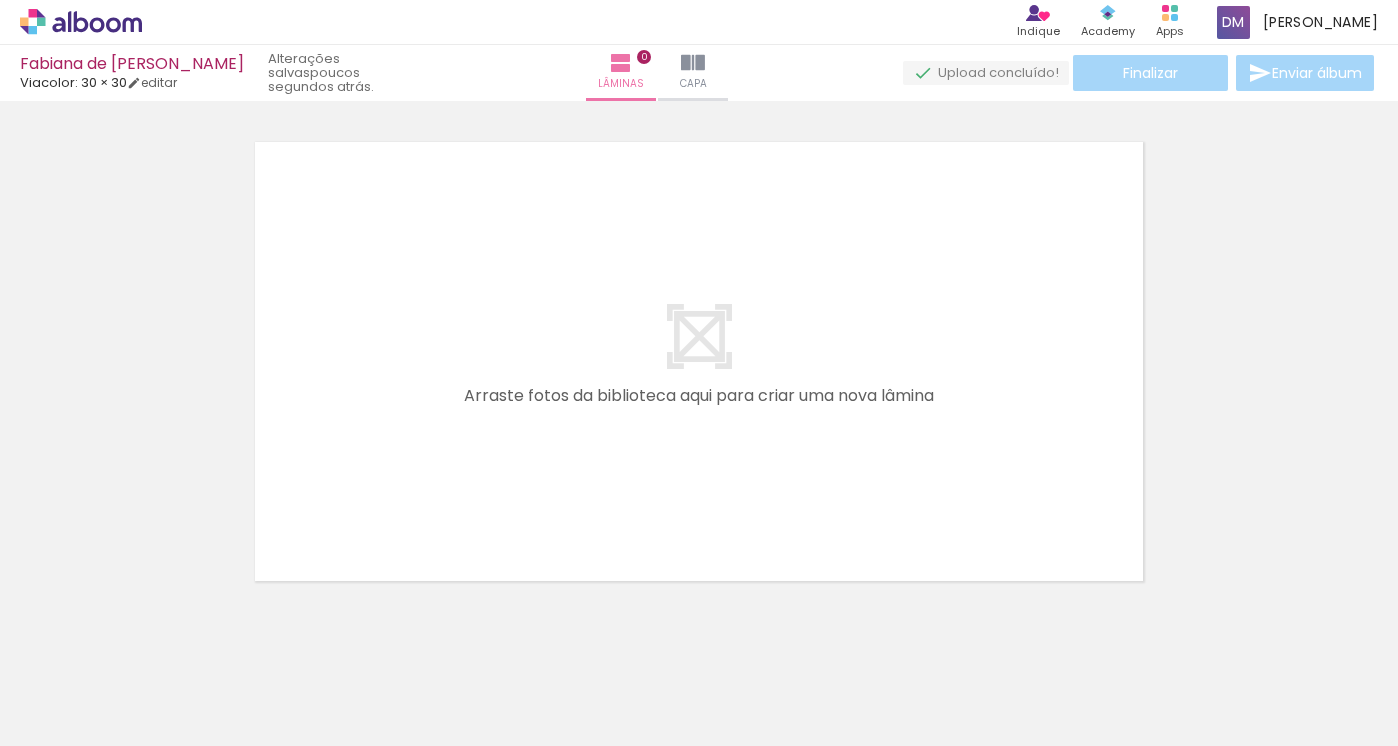 scroll, scrollTop: 25, scrollLeft: 0, axis: vertical 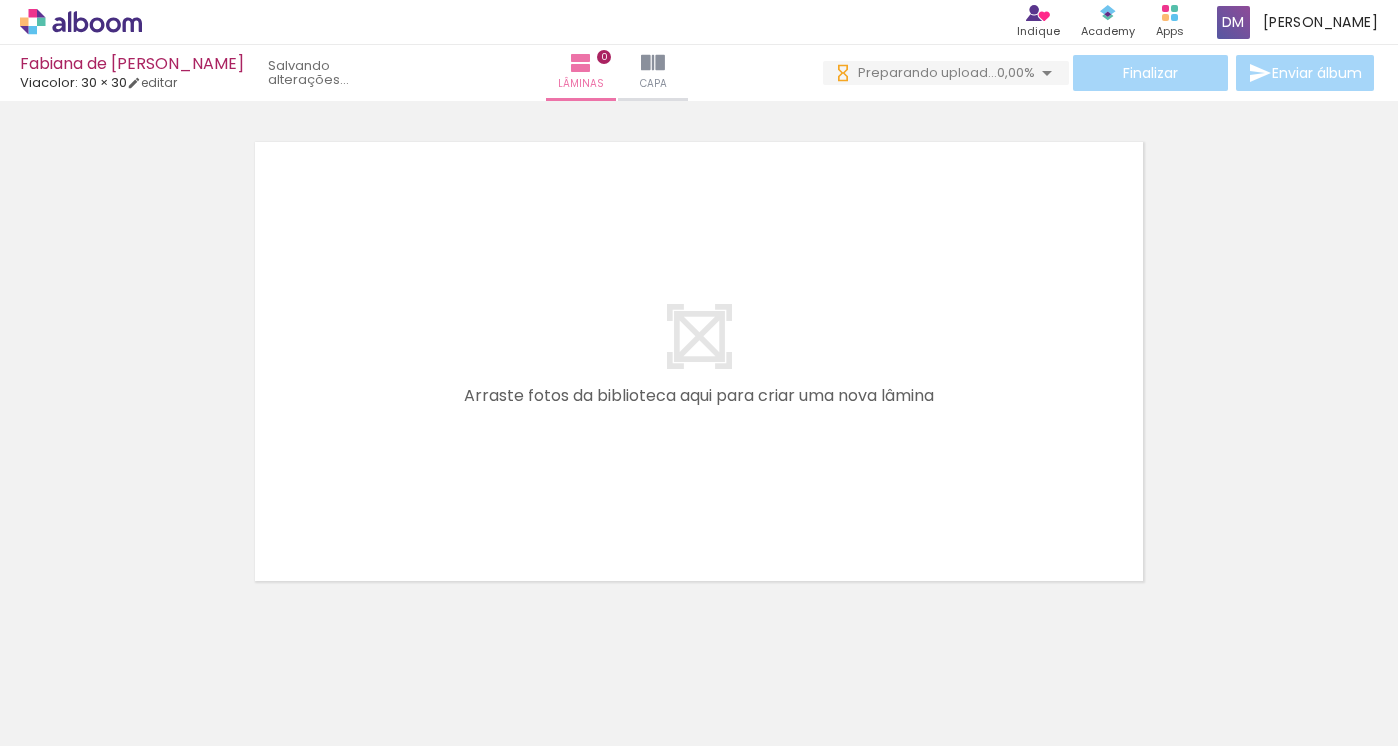 click on "Adicionar
Fotos" at bounding box center [71, 719] 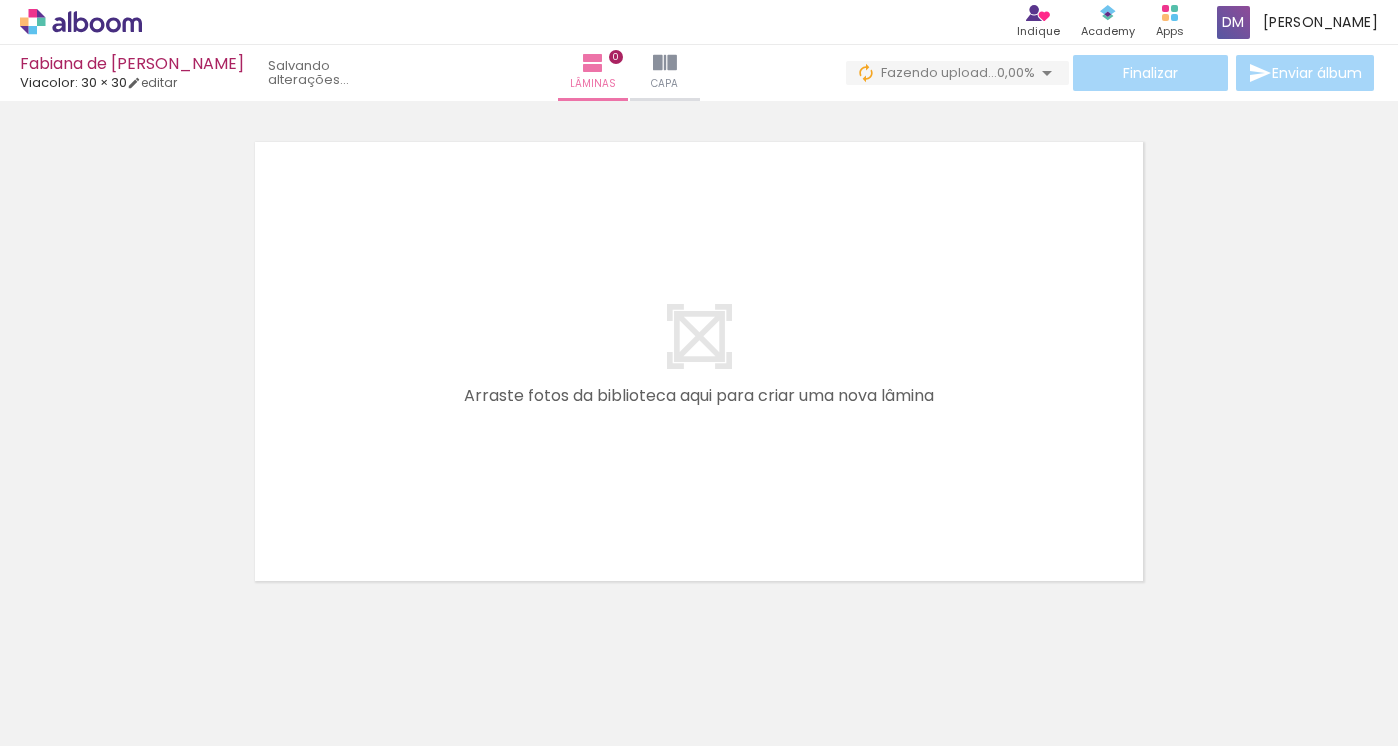 scroll, scrollTop: 0, scrollLeft: 0, axis: both 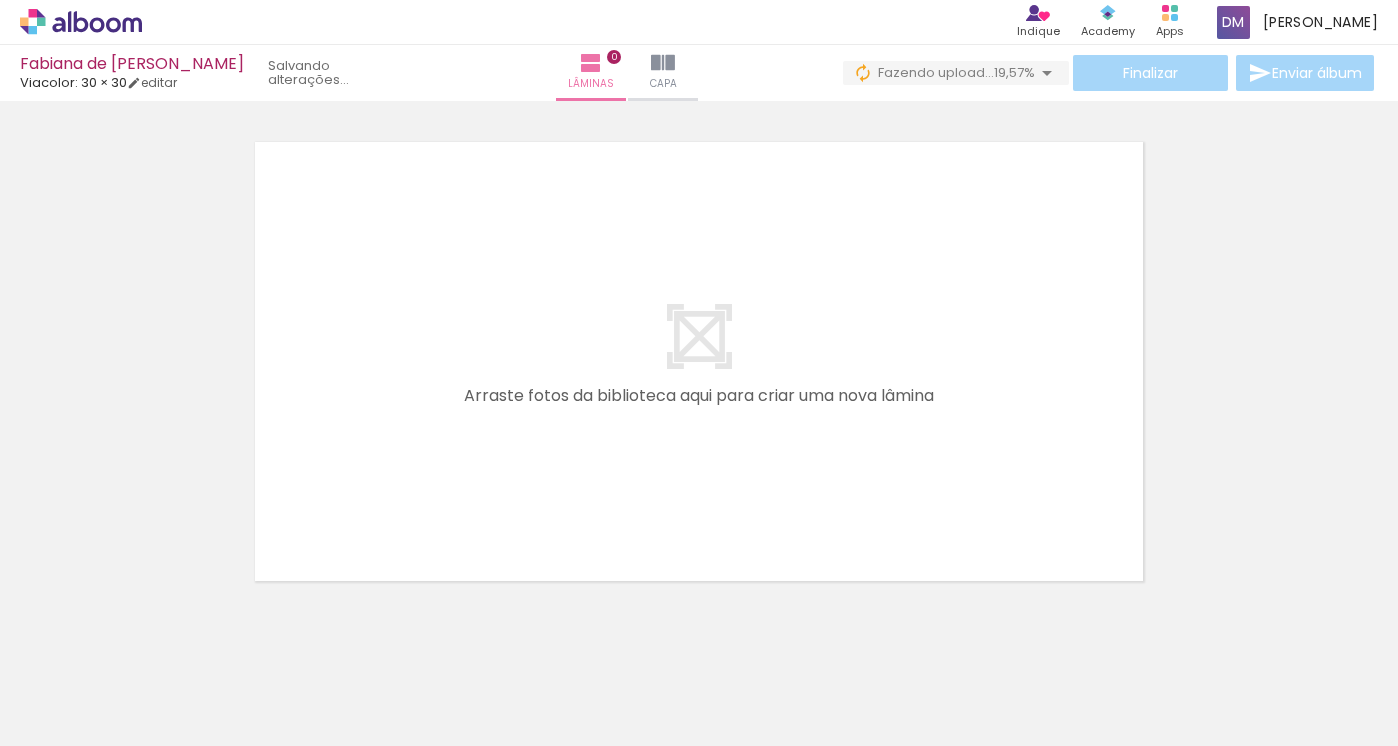click on "Todas as fotos" at bounding box center (56, 685) 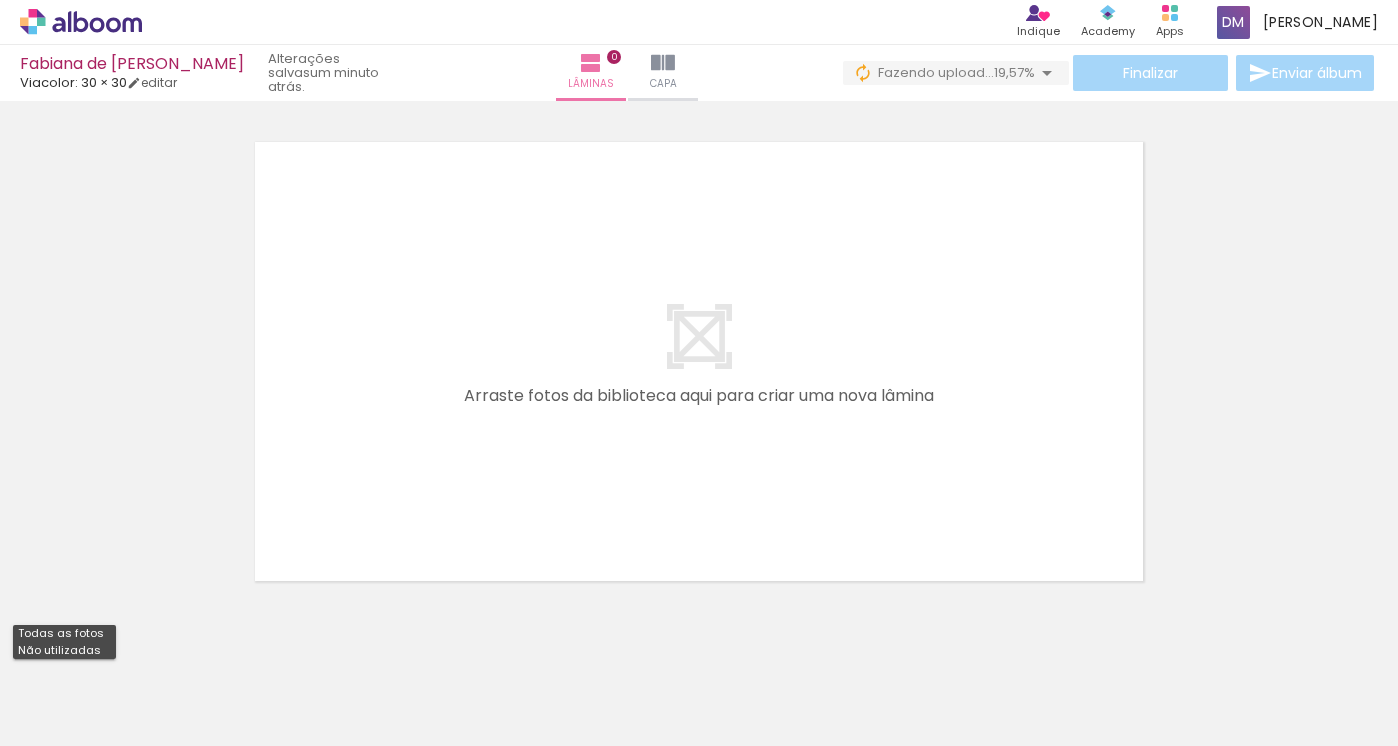 click on "Todas as fotos" at bounding box center (0, 0) 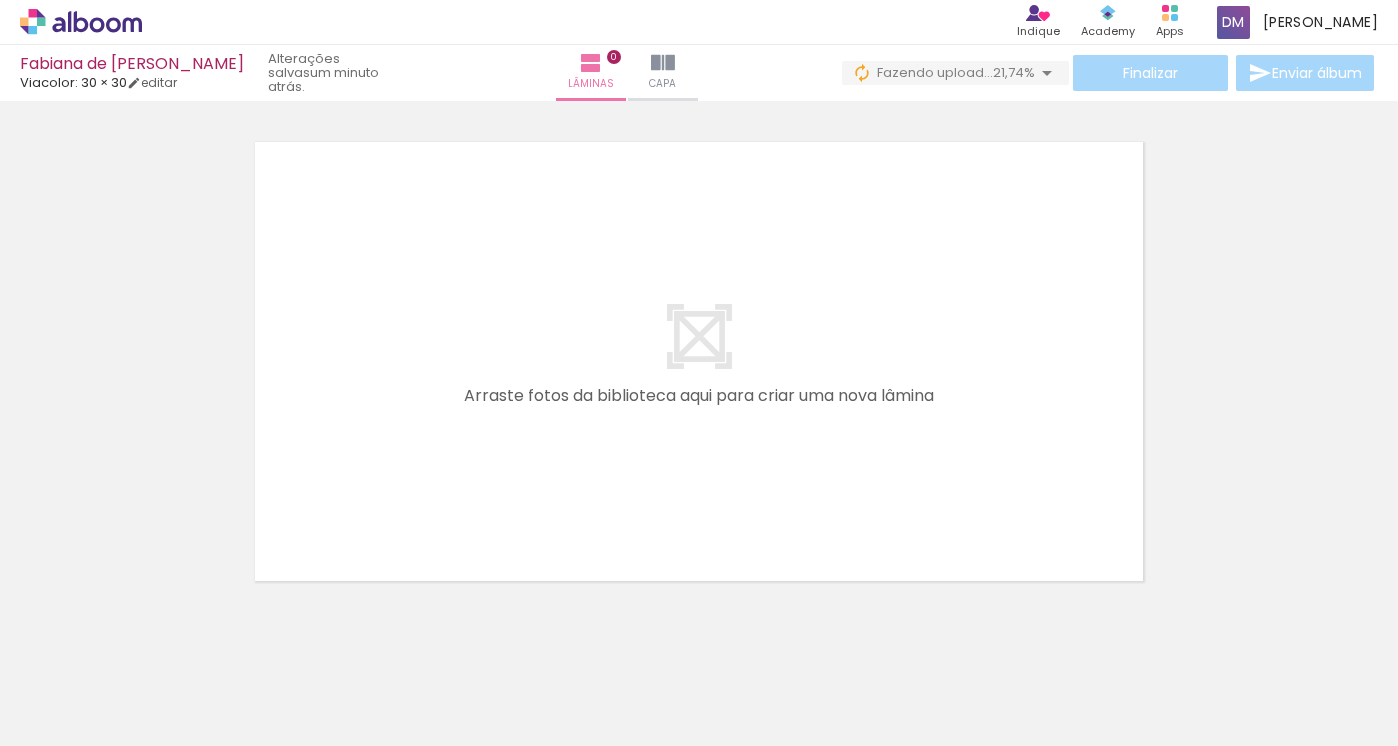 scroll, scrollTop: 0, scrollLeft: 0, axis: both 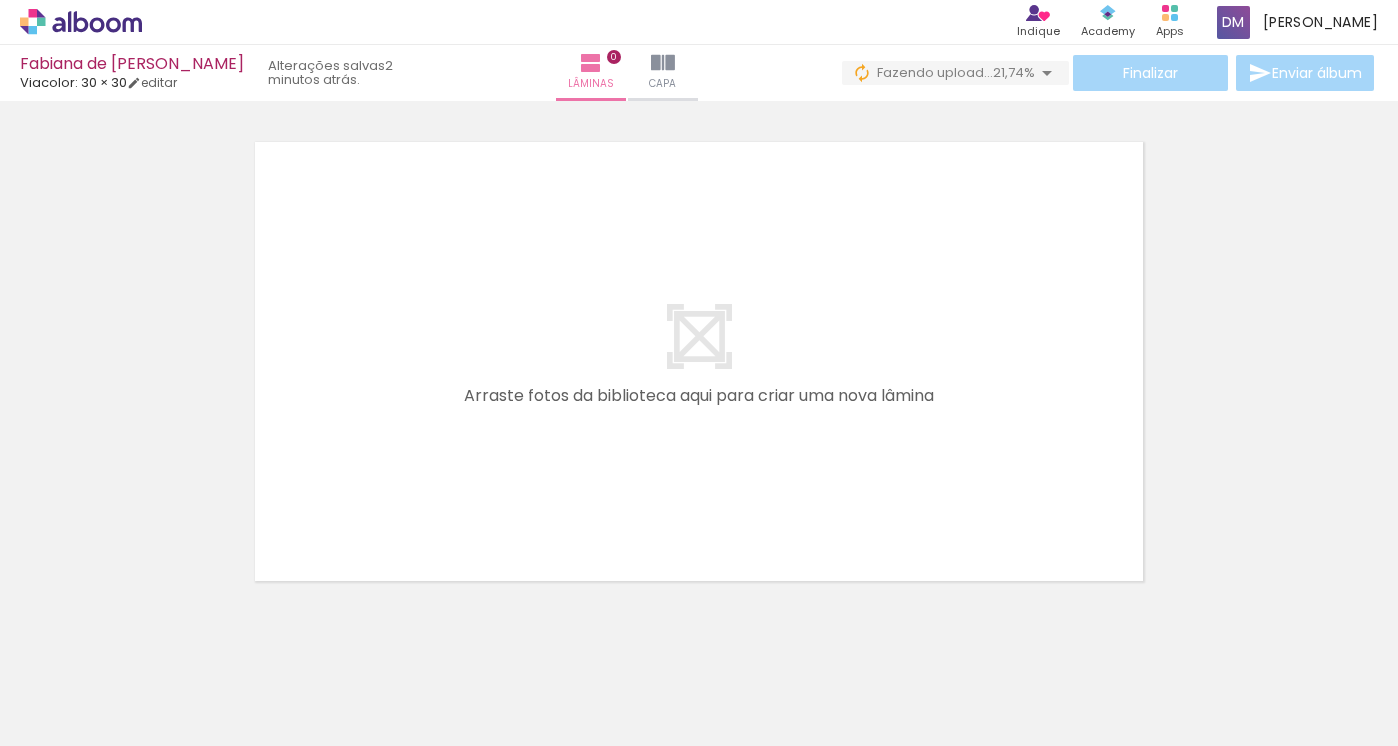 click on "Adicionar
Fotos" at bounding box center (71, 719) 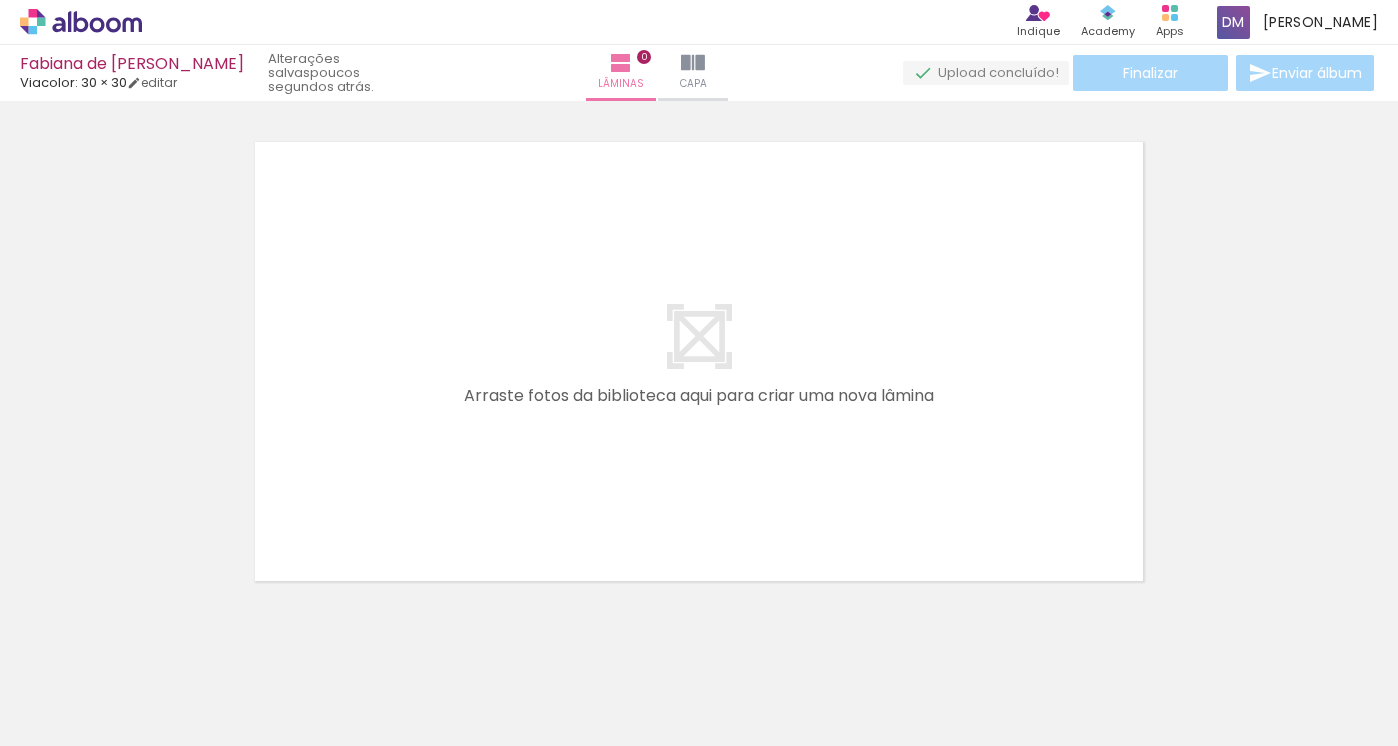 click at bounding box center (699, 336) 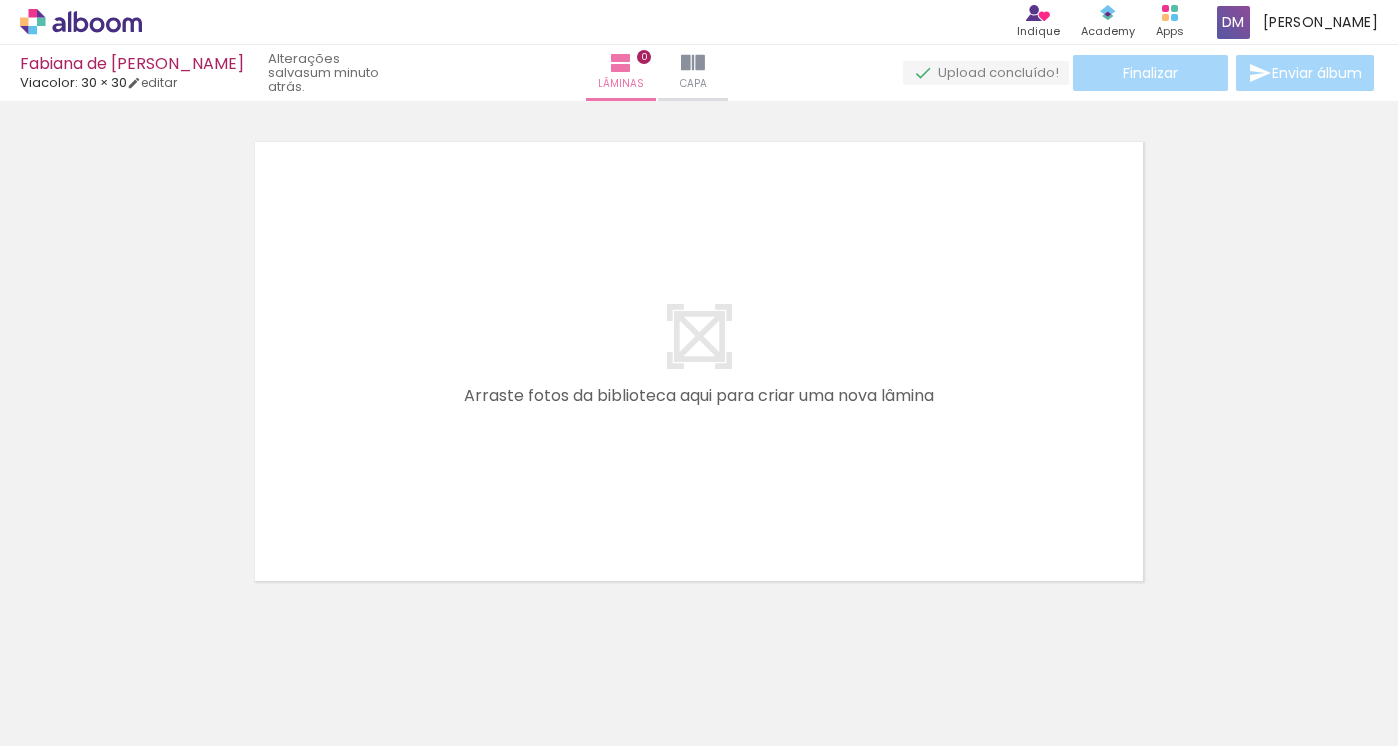 click on "Adicionar
Fotos" at bounding box center [71, 719] 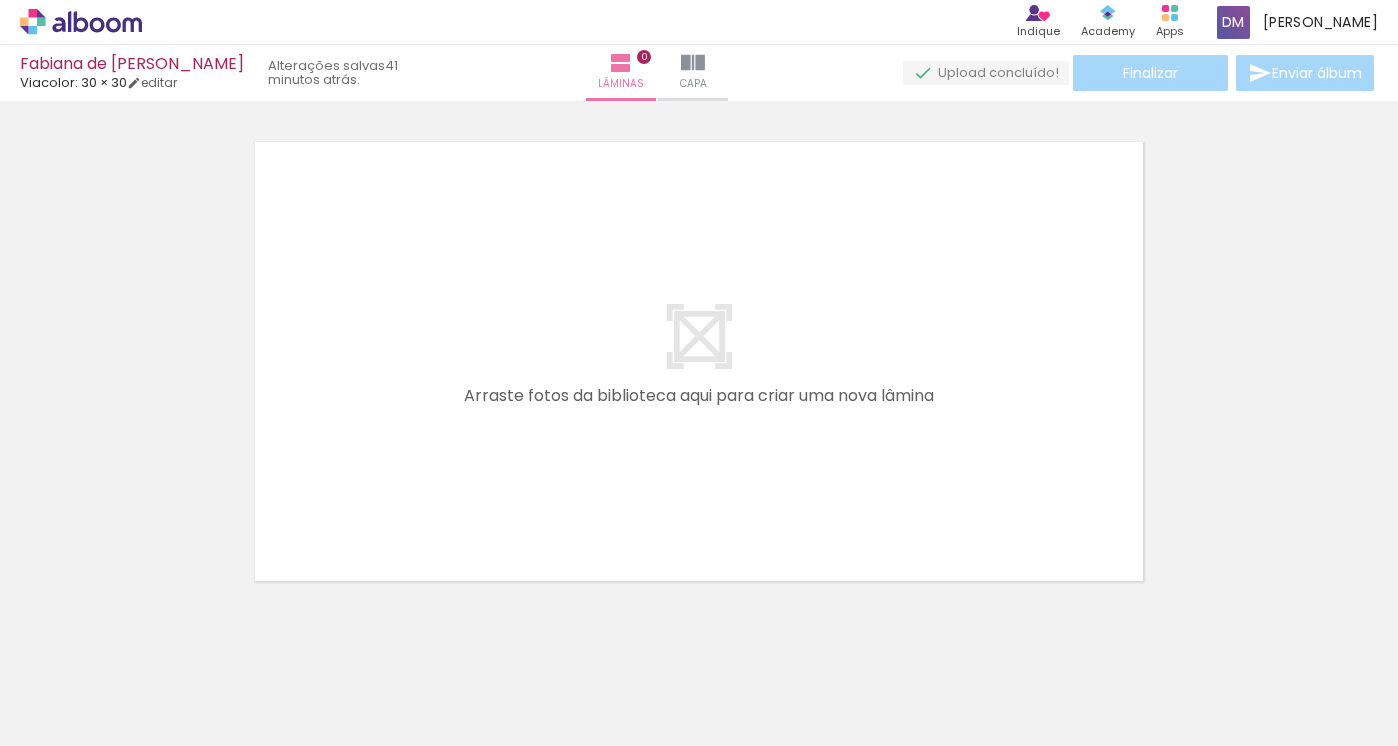 click at bounding box center [699, 361] 